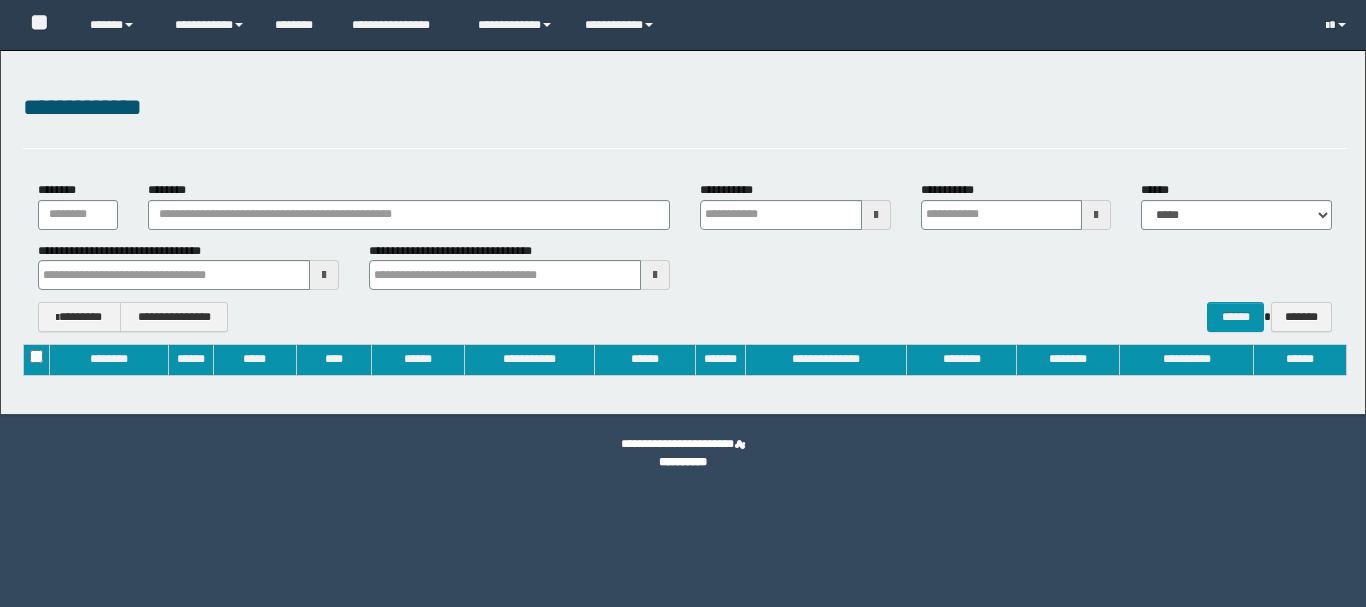 type on "**********" 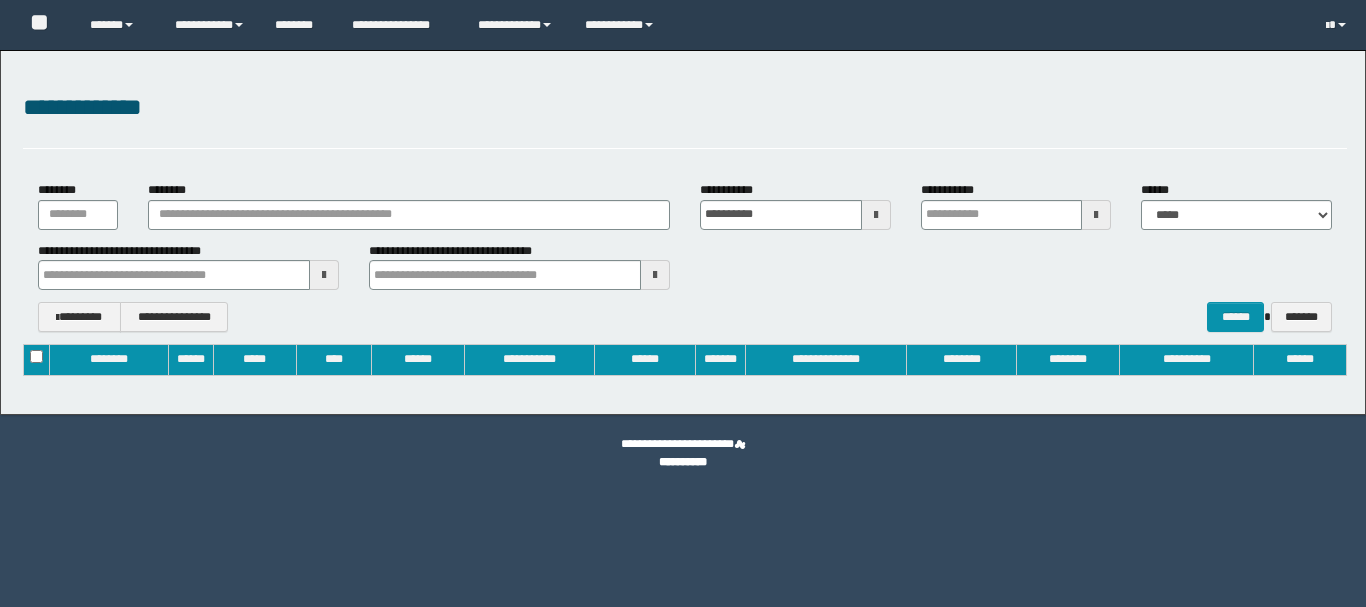 type on "**********" 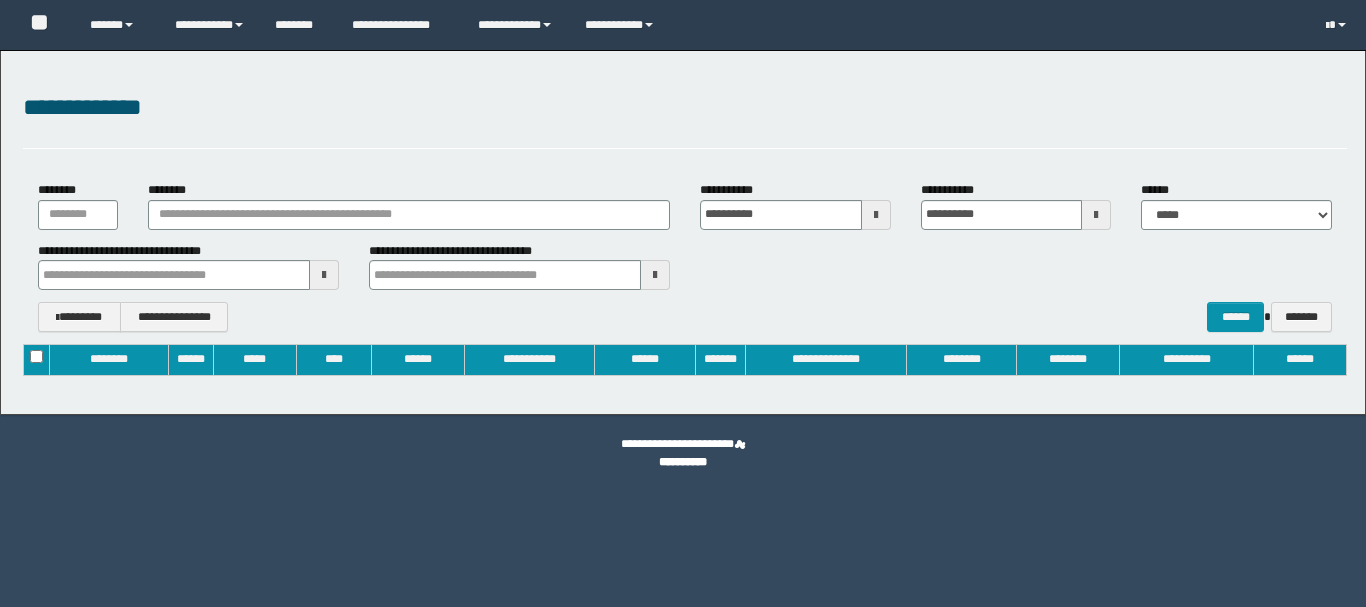 scroll, scrollTop: 0, scrollLeft: 0, axis: both 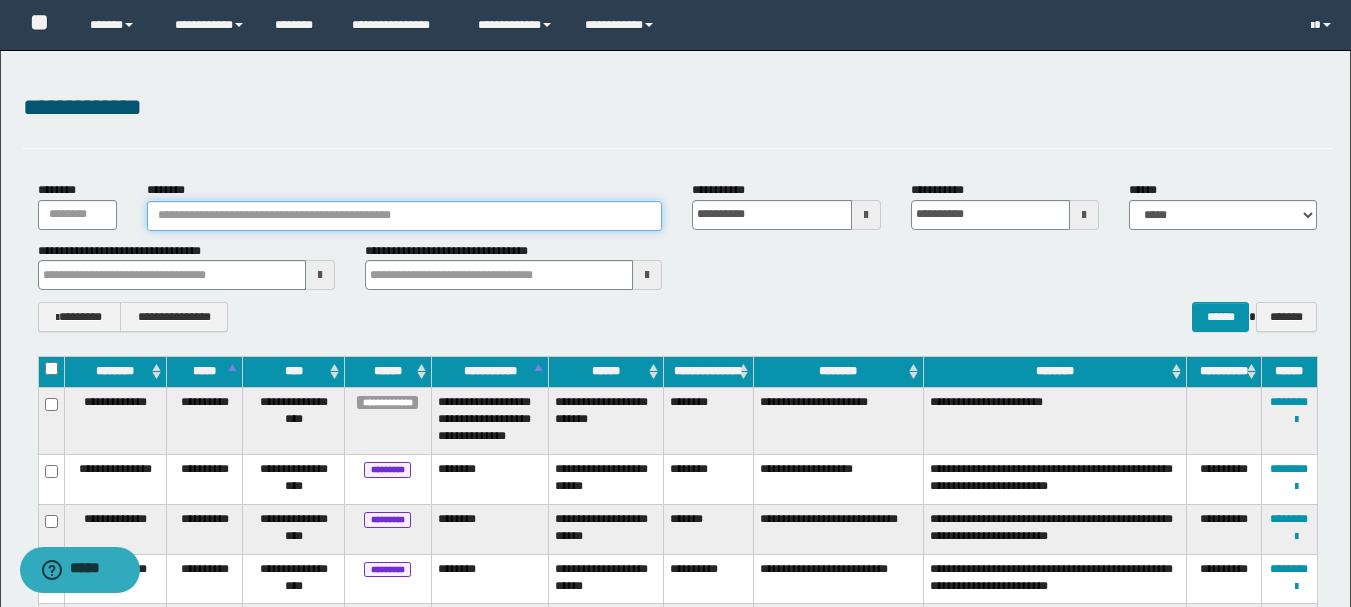 click on "********" at bounding box center (405, 216) 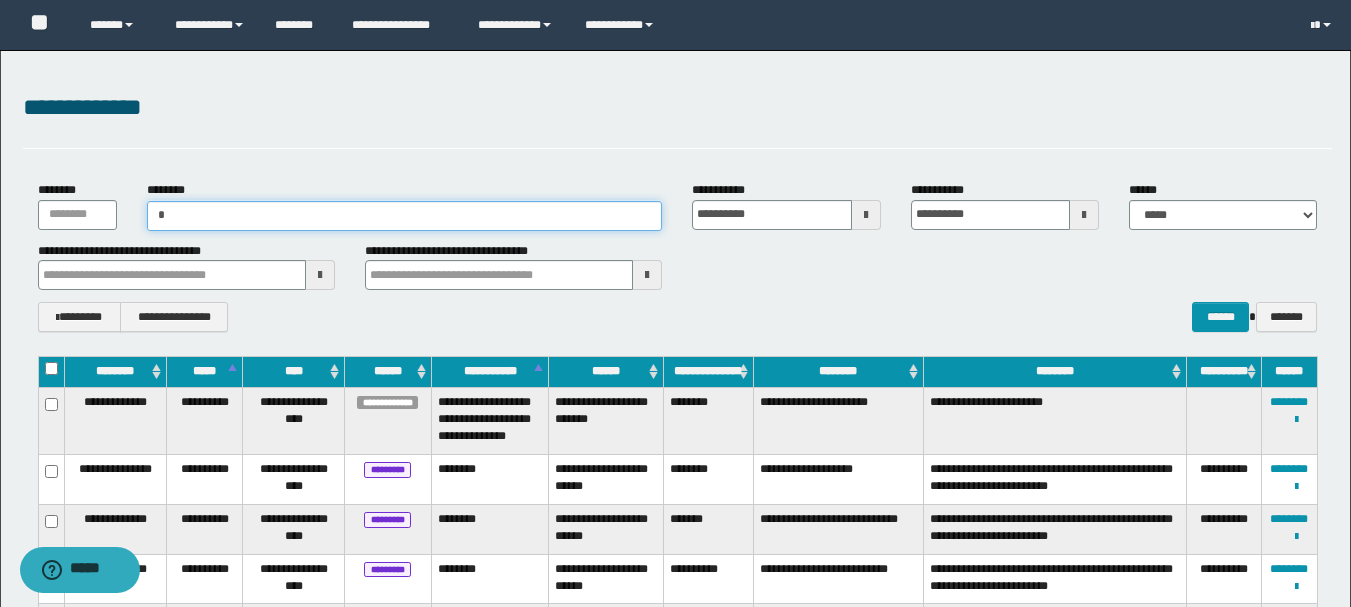 type on "**" 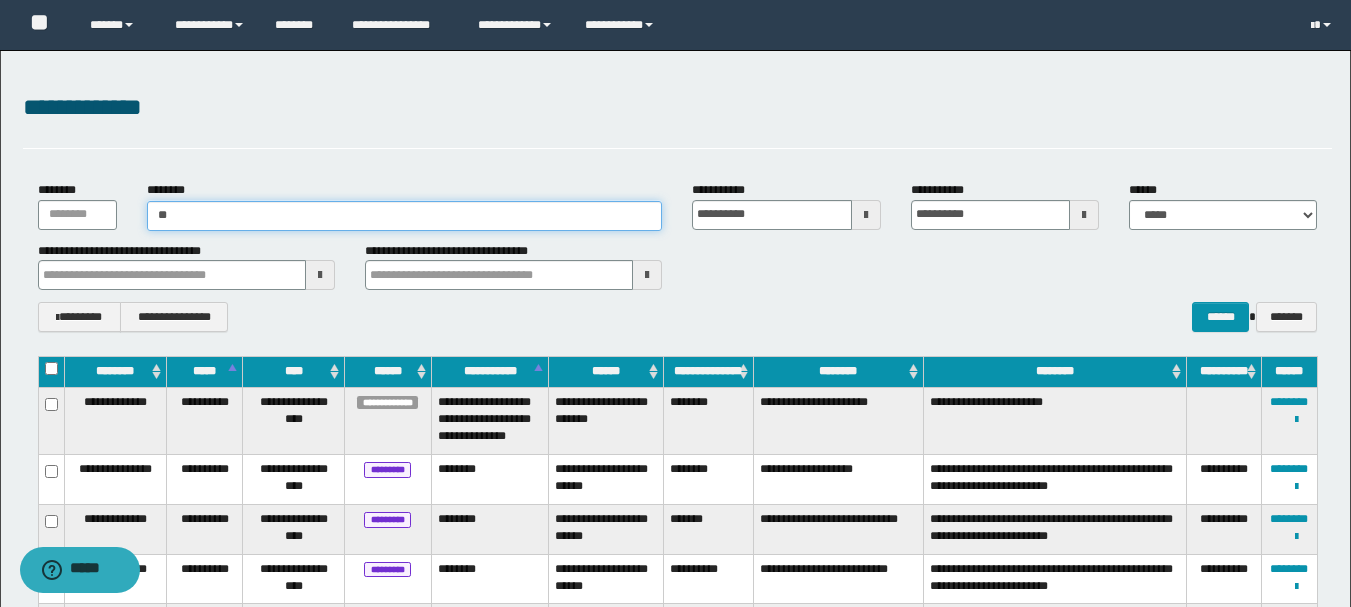 type on "**" 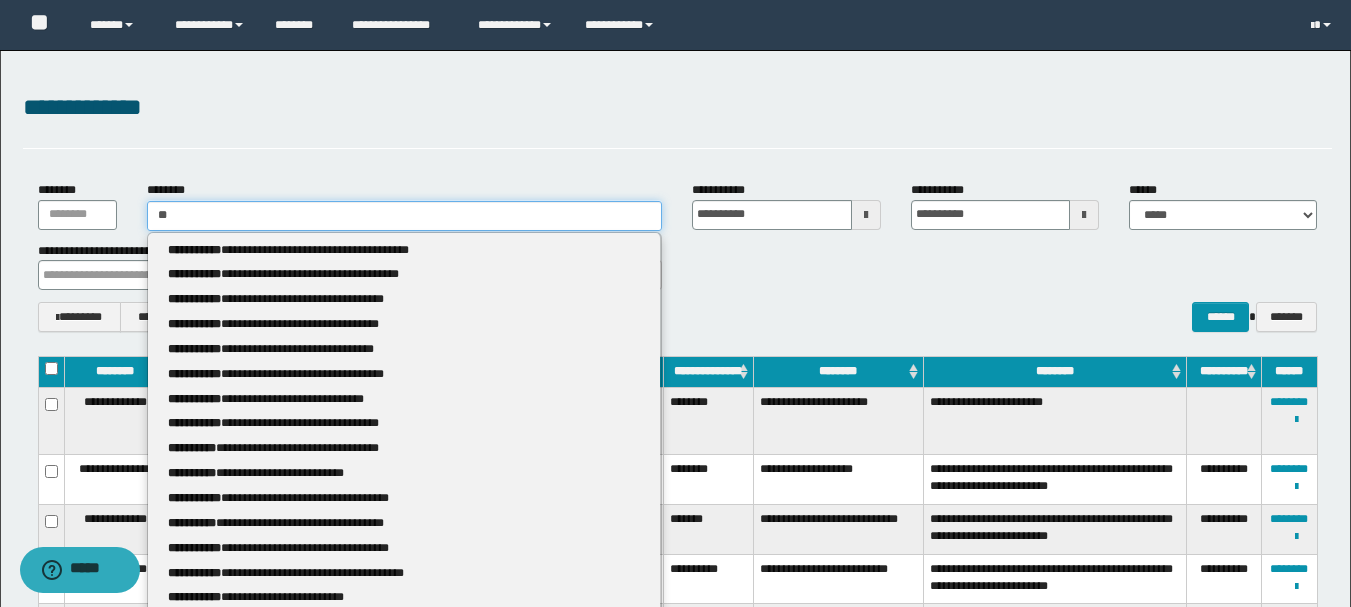 type 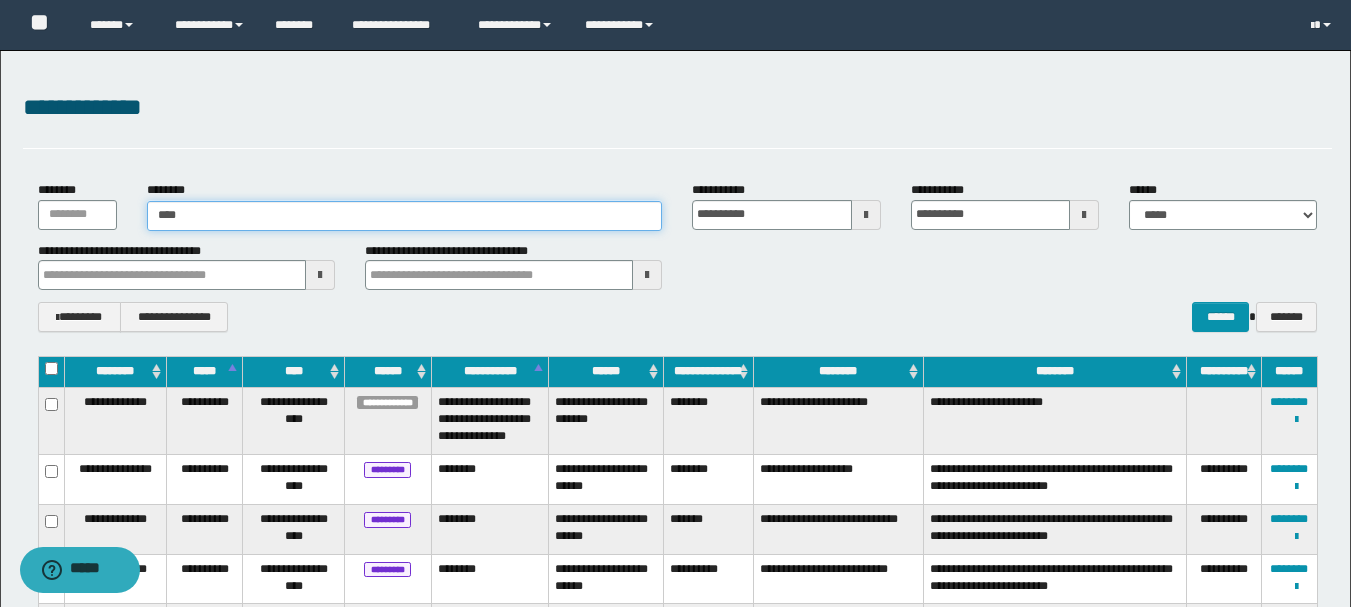 type on "*****" 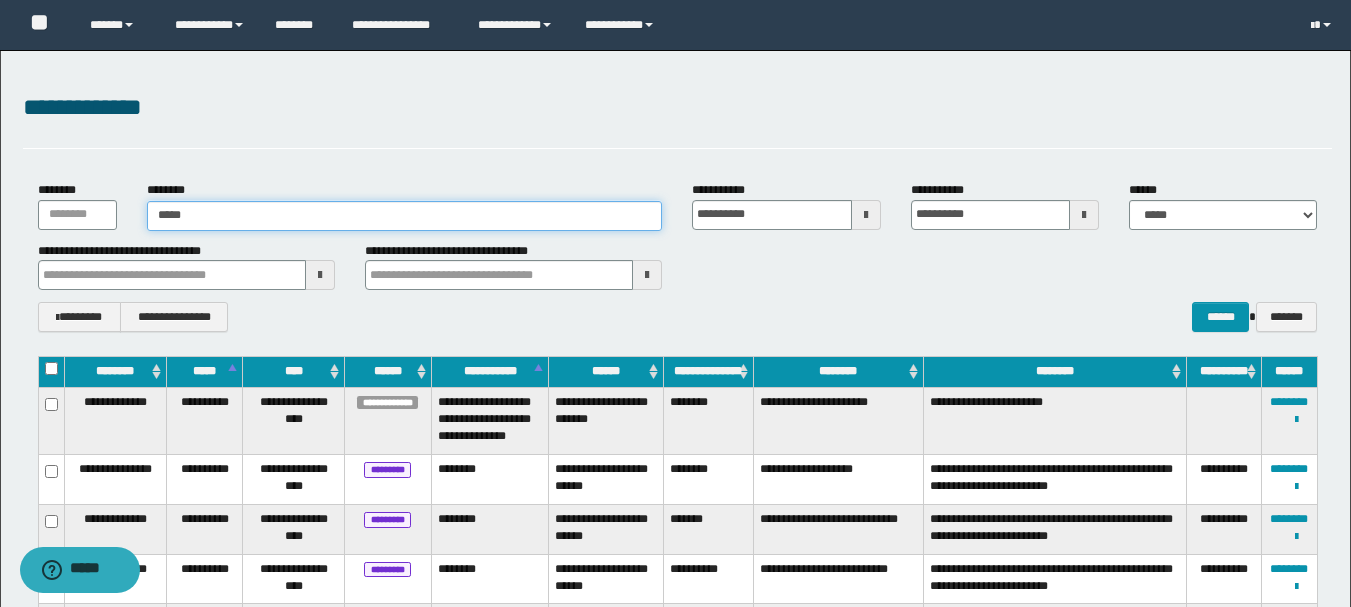 type on "*****" 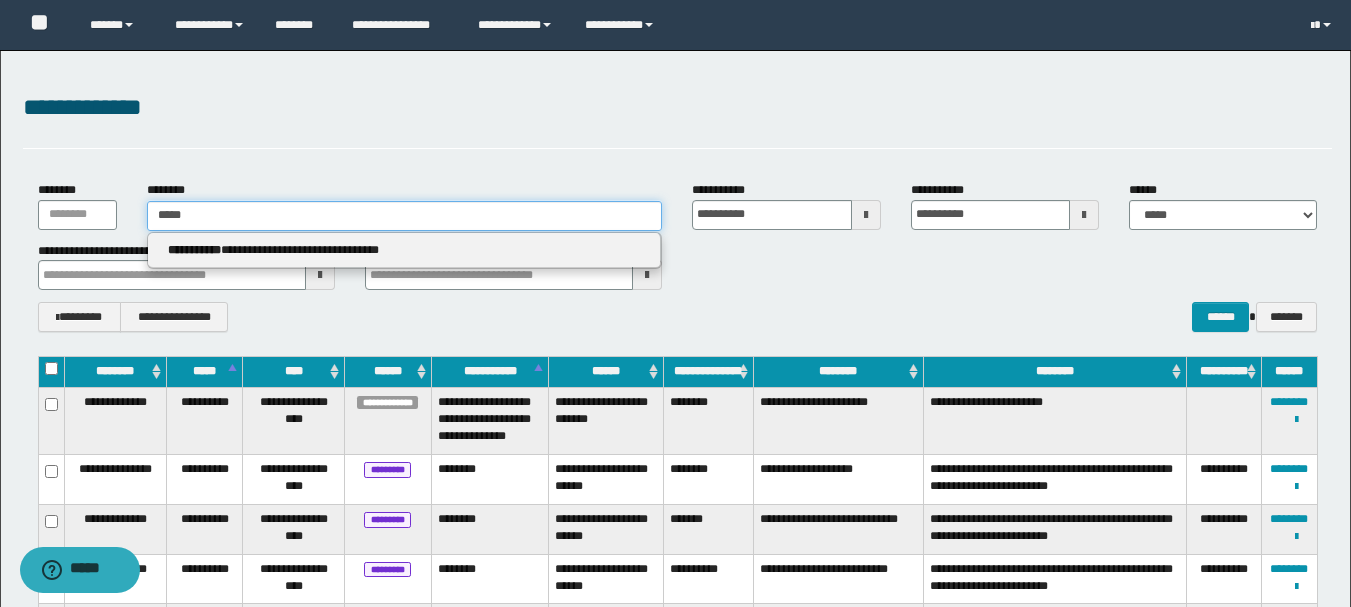 type 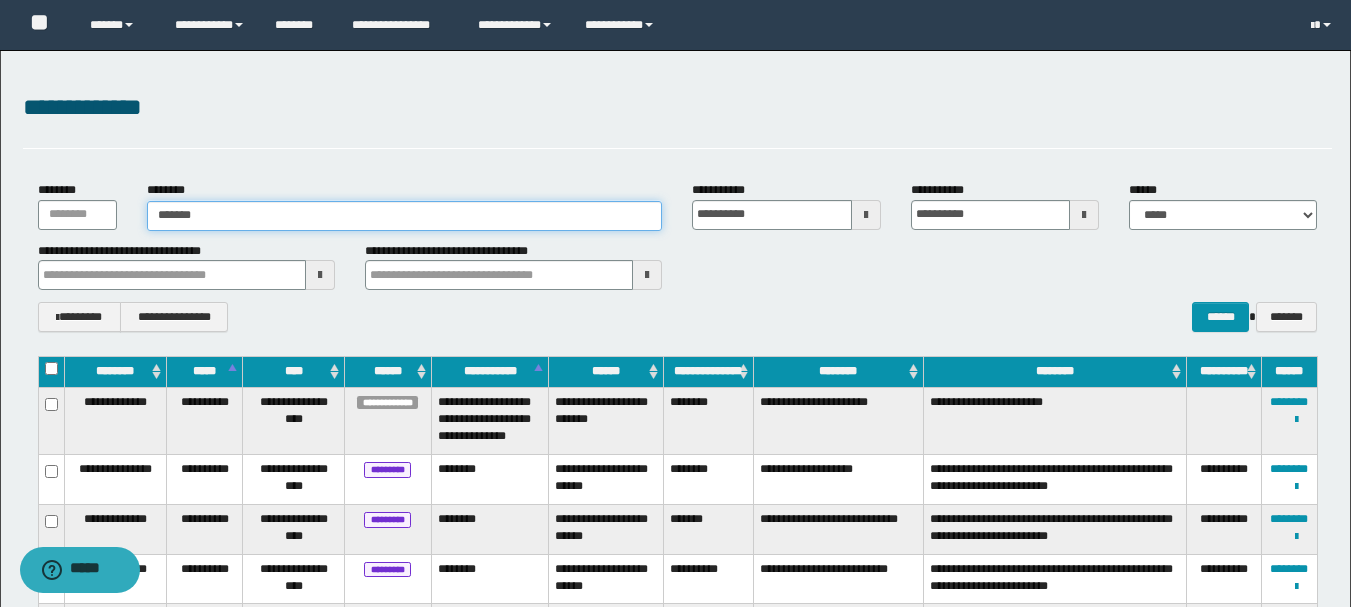 type on "********" 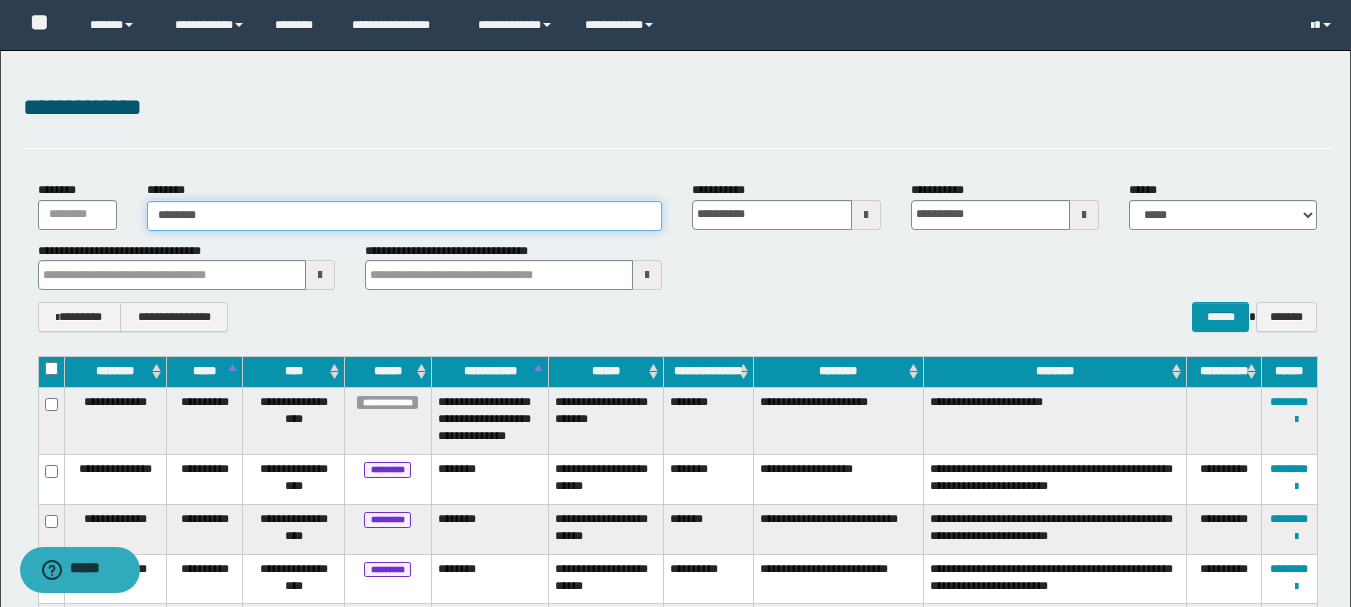 type on "********" 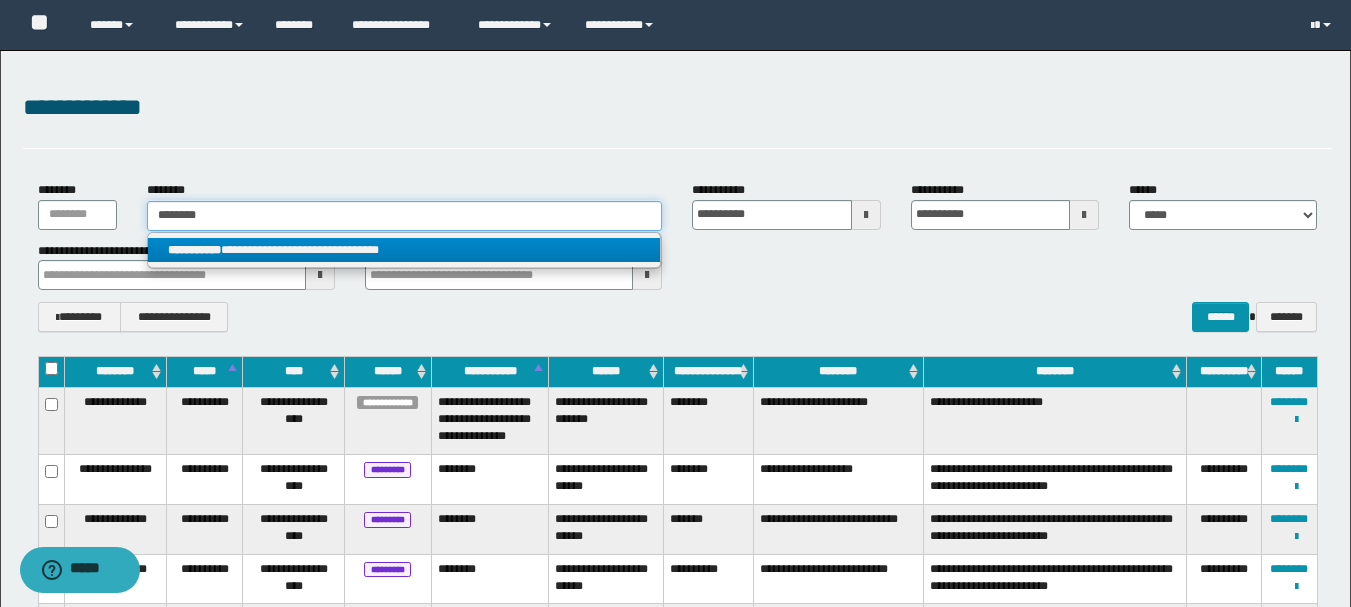 type on "********" 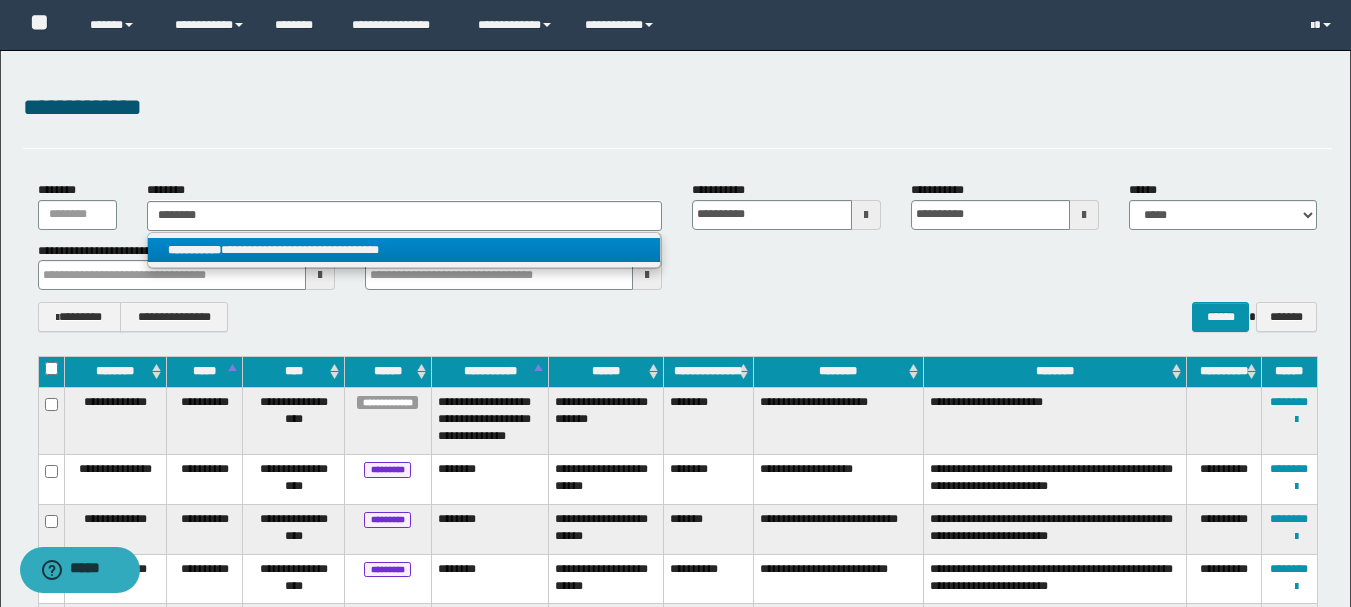 click on "**********" at bounding box center [404, 250] 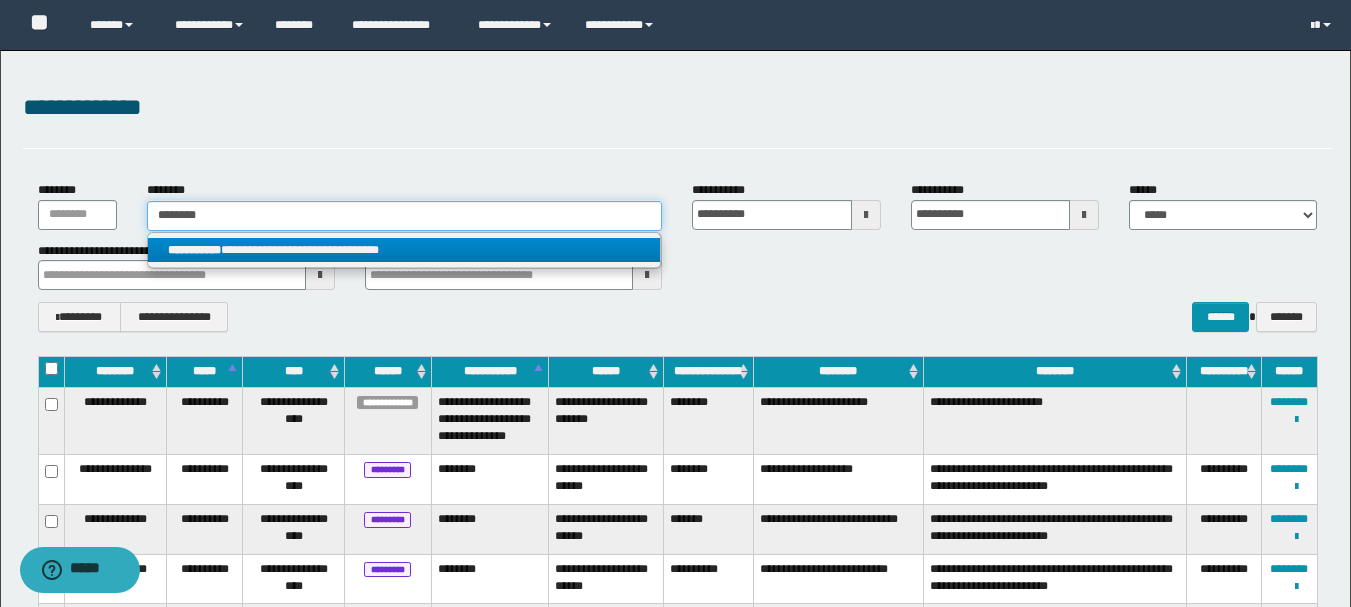 type 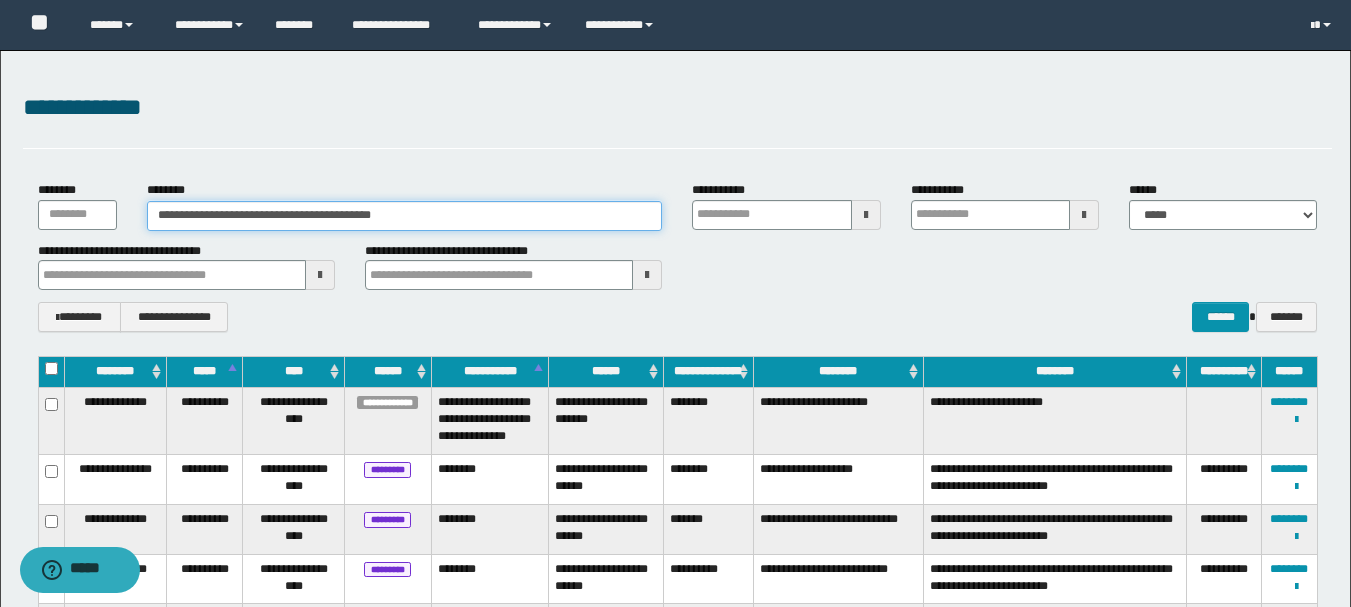 type 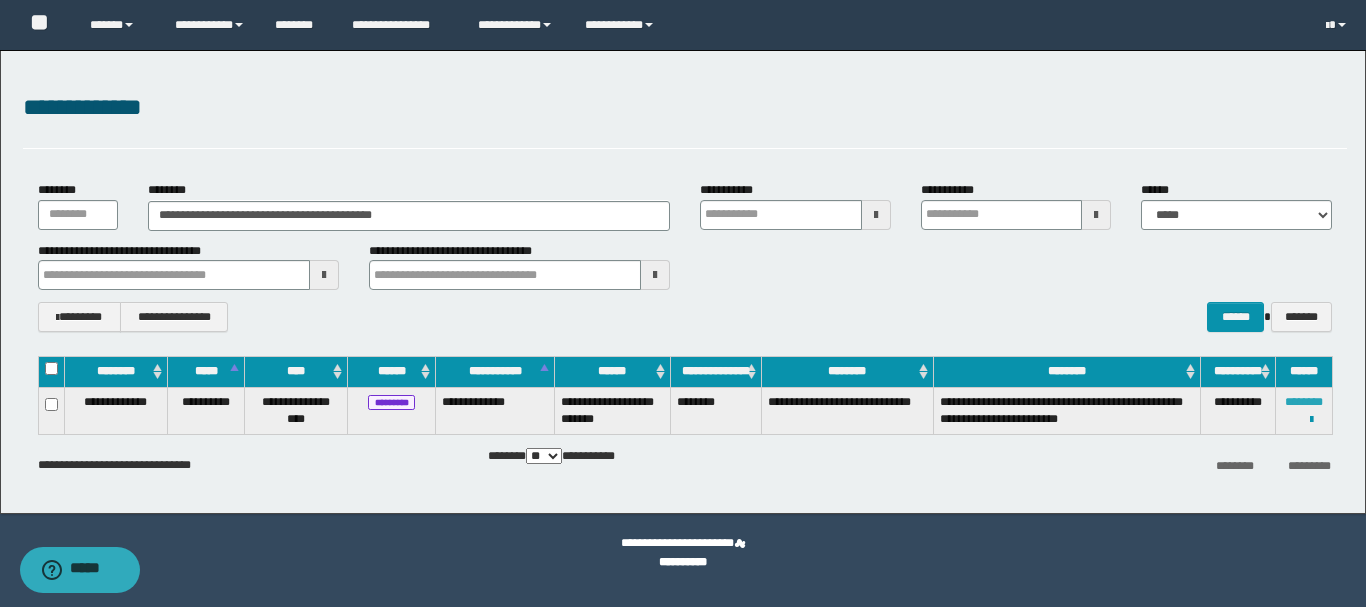 click on "********" at bounding box center (1304, 402) 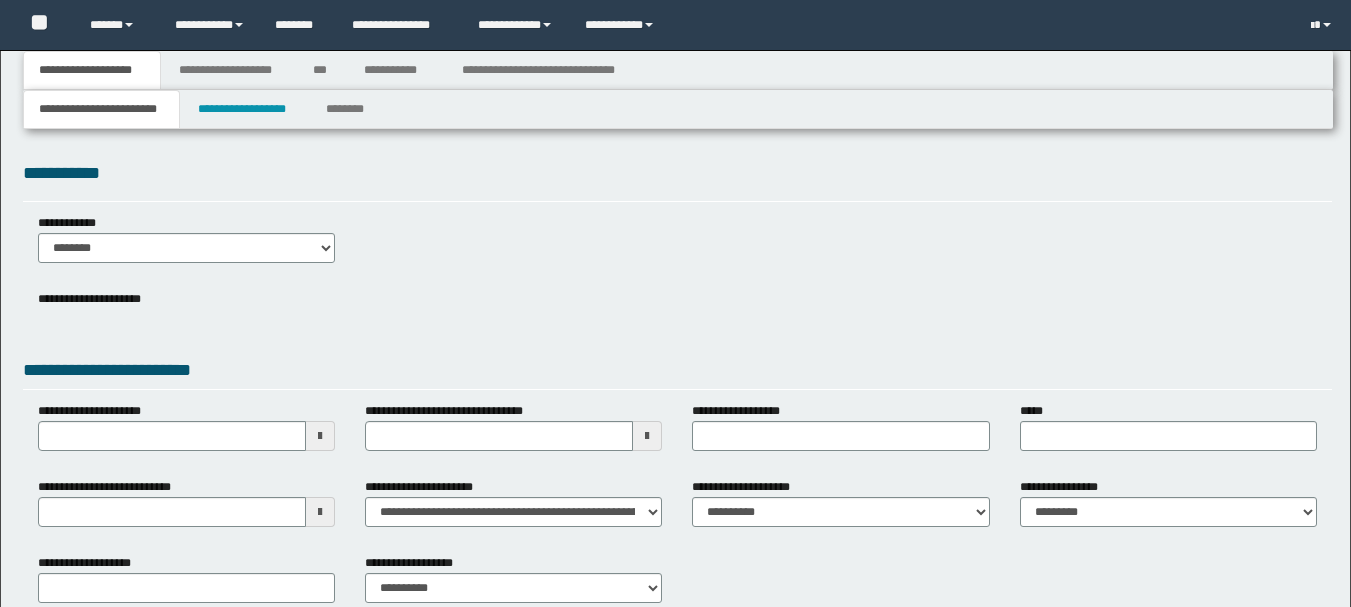 type 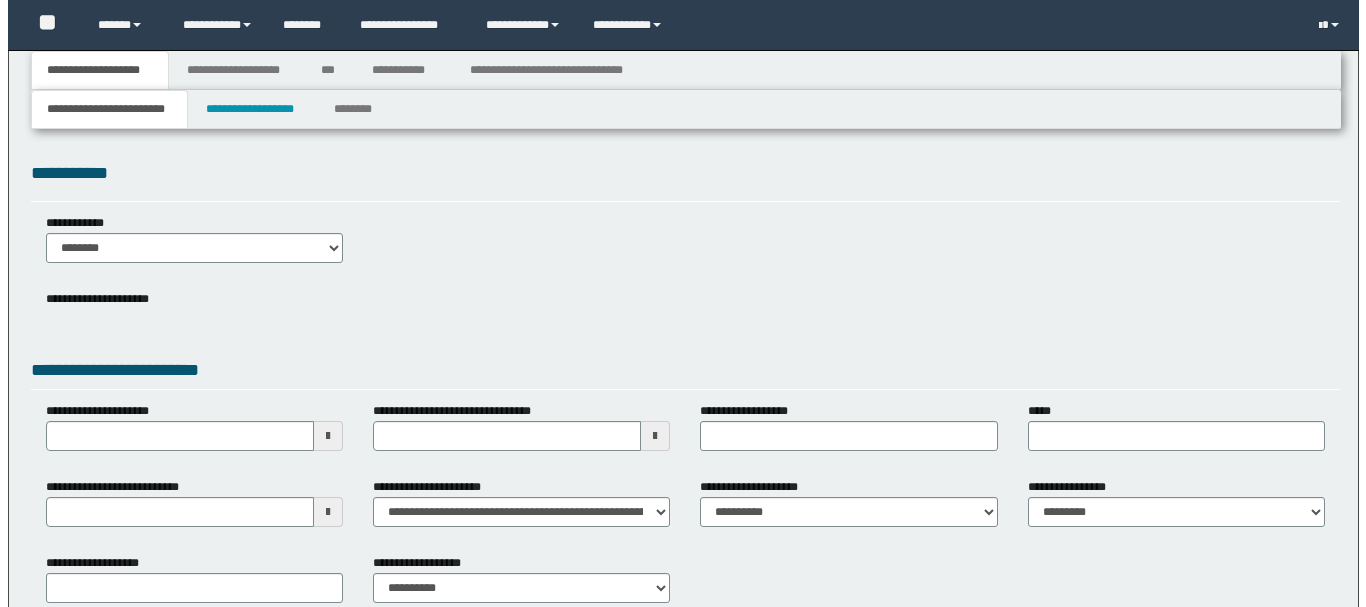 scroll, scrollTop: 0, scrollLeft: 0, axis: both 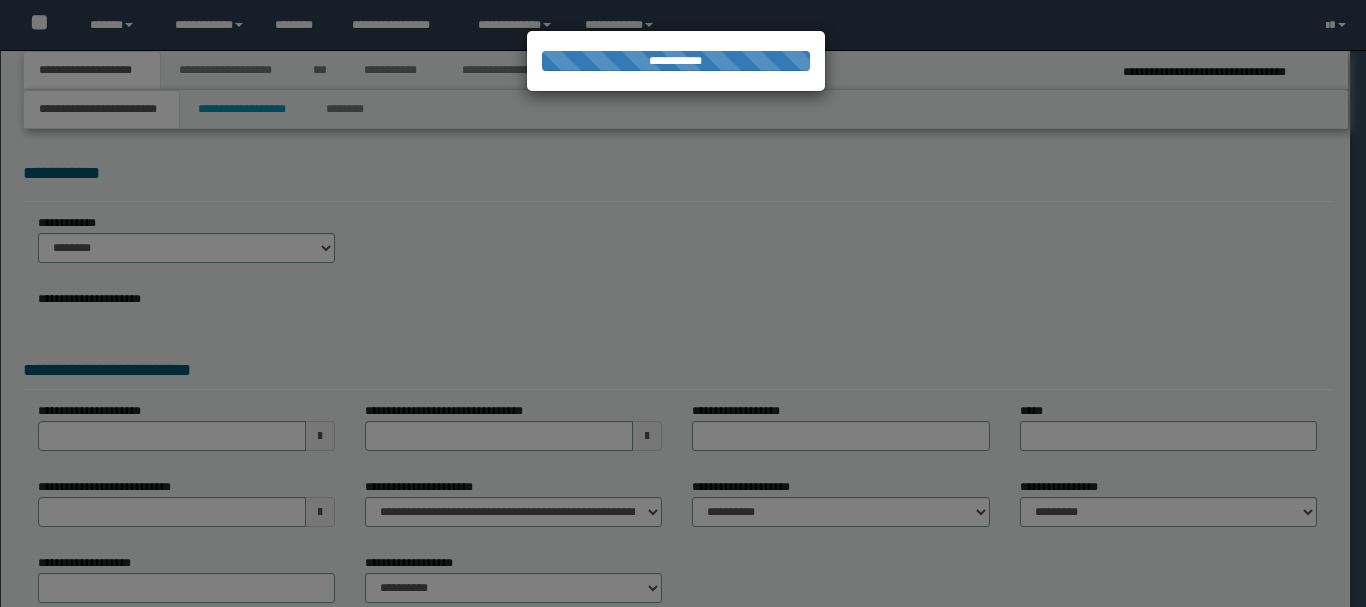 type on "**********" 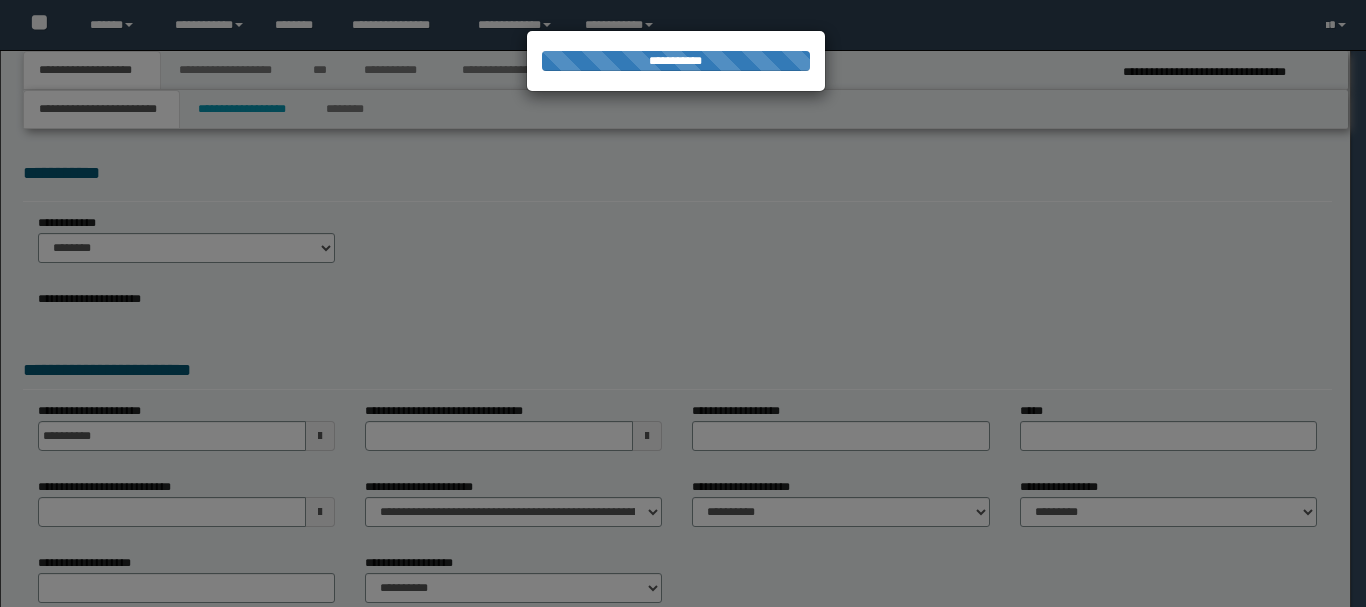 type on "**********" 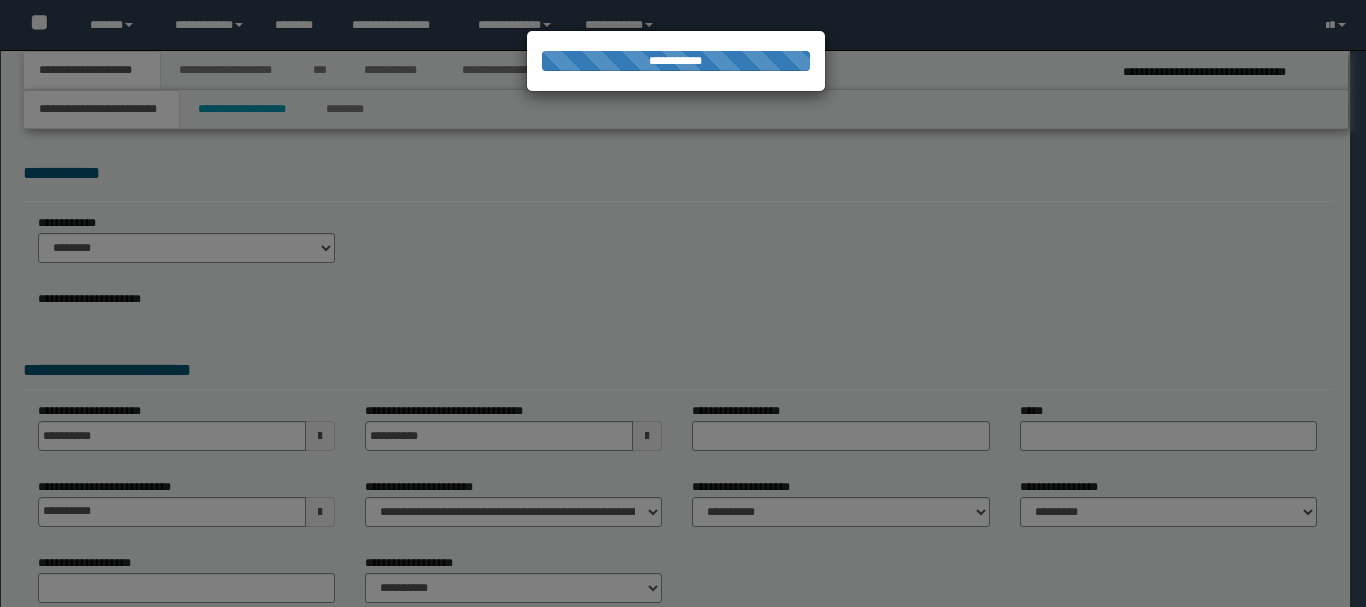 select on "**" 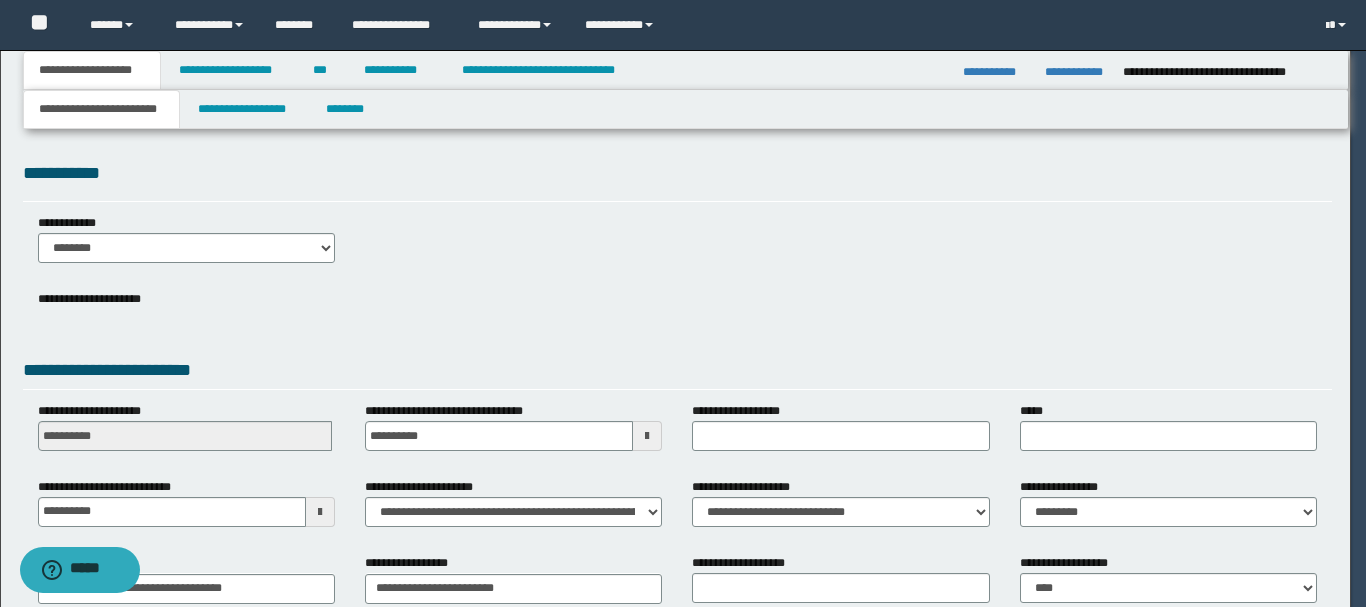 scroll, scrollTop: 0, scrollLeft: 0, axis: both 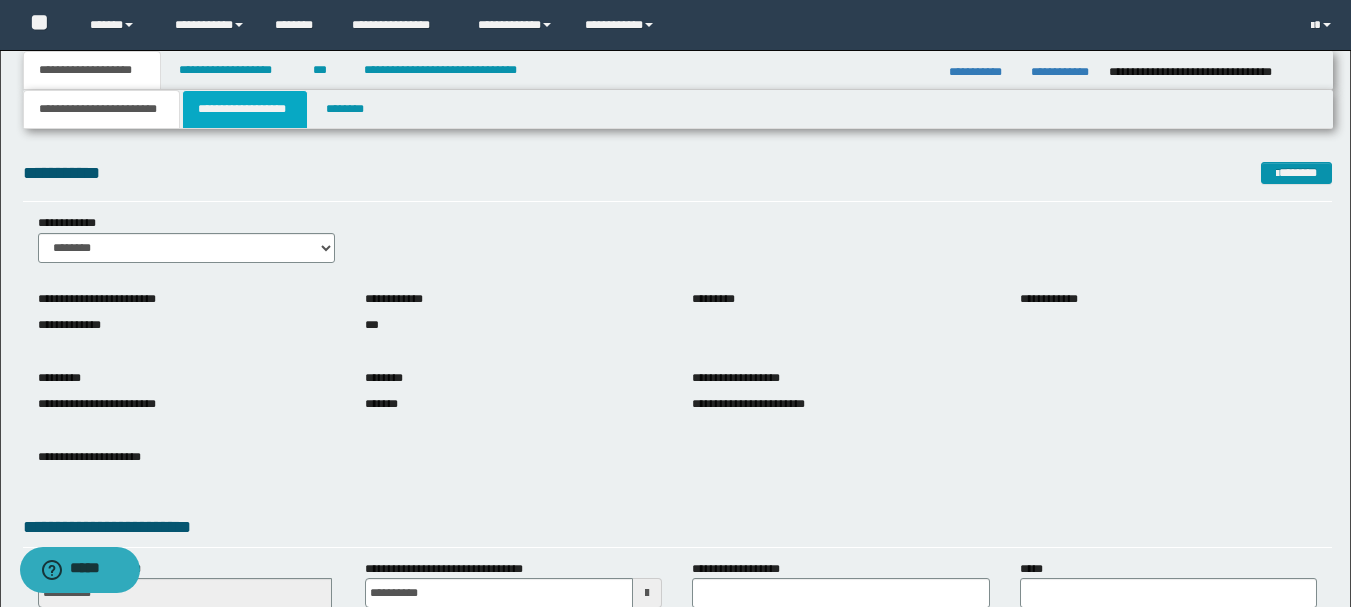 click on "**********" at bounding box center (245, 109) 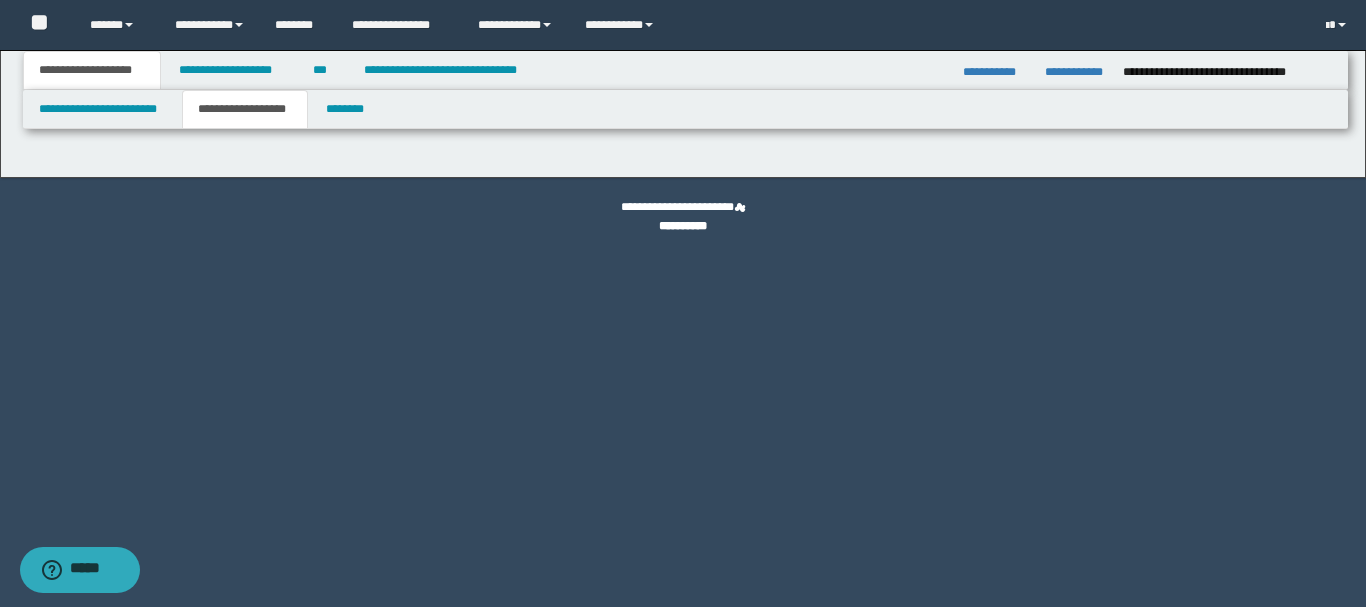 type on "********" 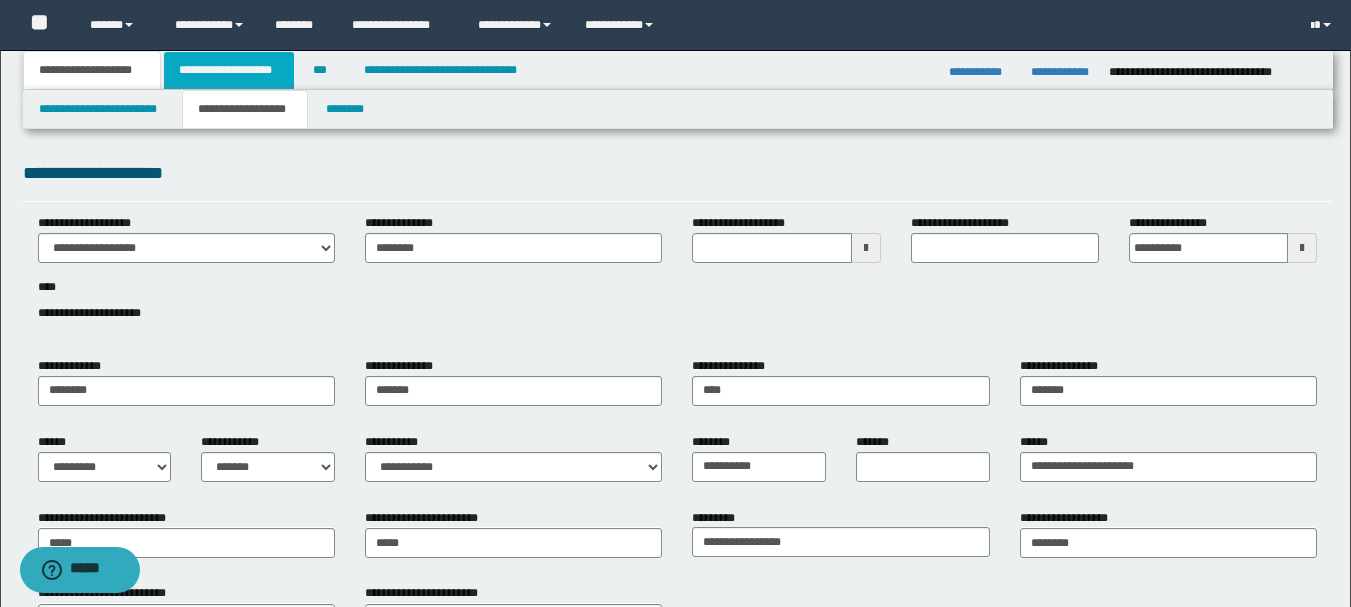 click on "**********" at bounding box center [229, 70] 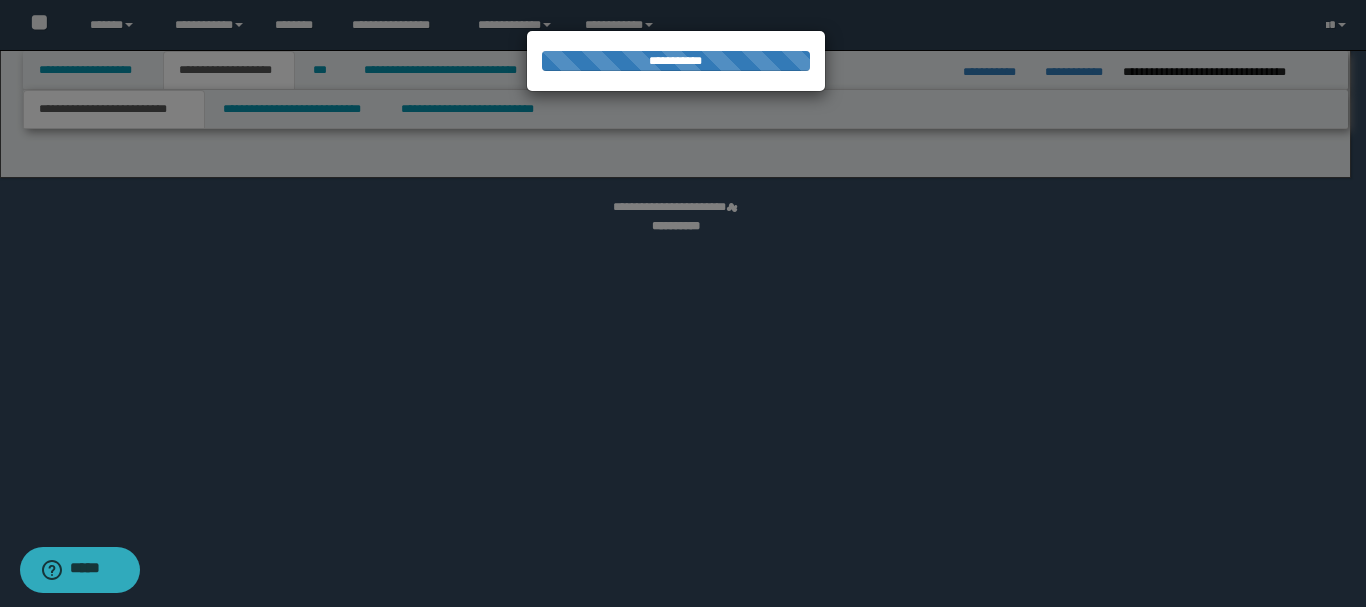 click at bounding box center [683, 303] 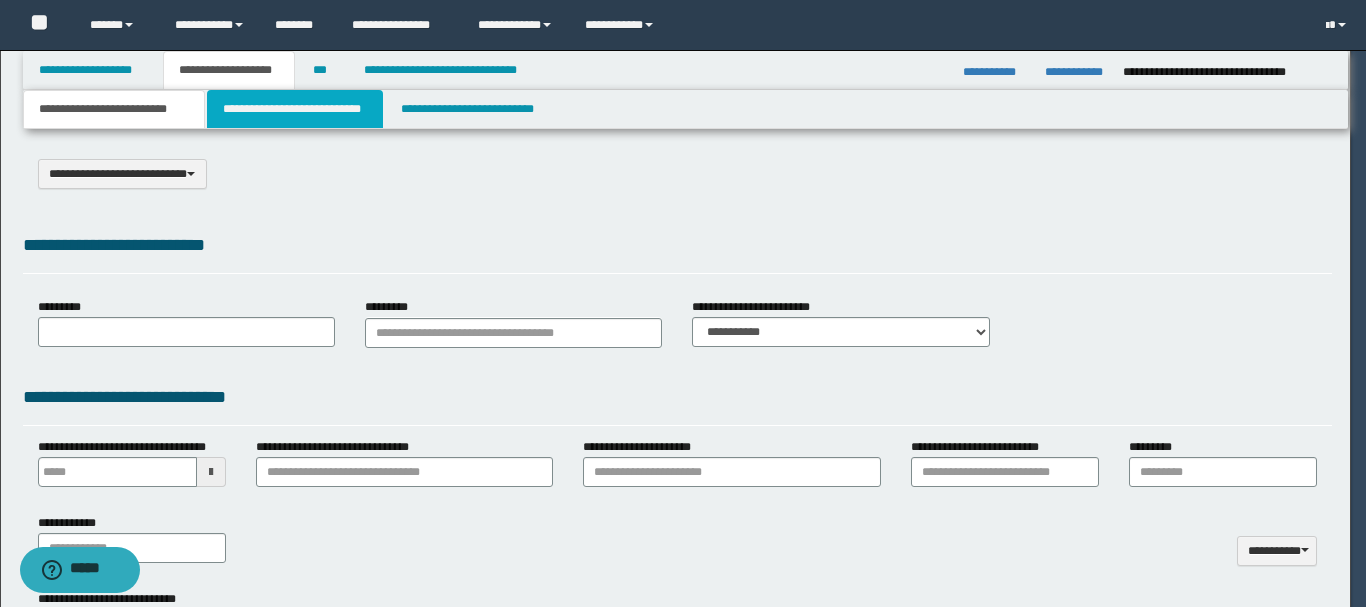click on "**********" at bounding box center [295, 109] 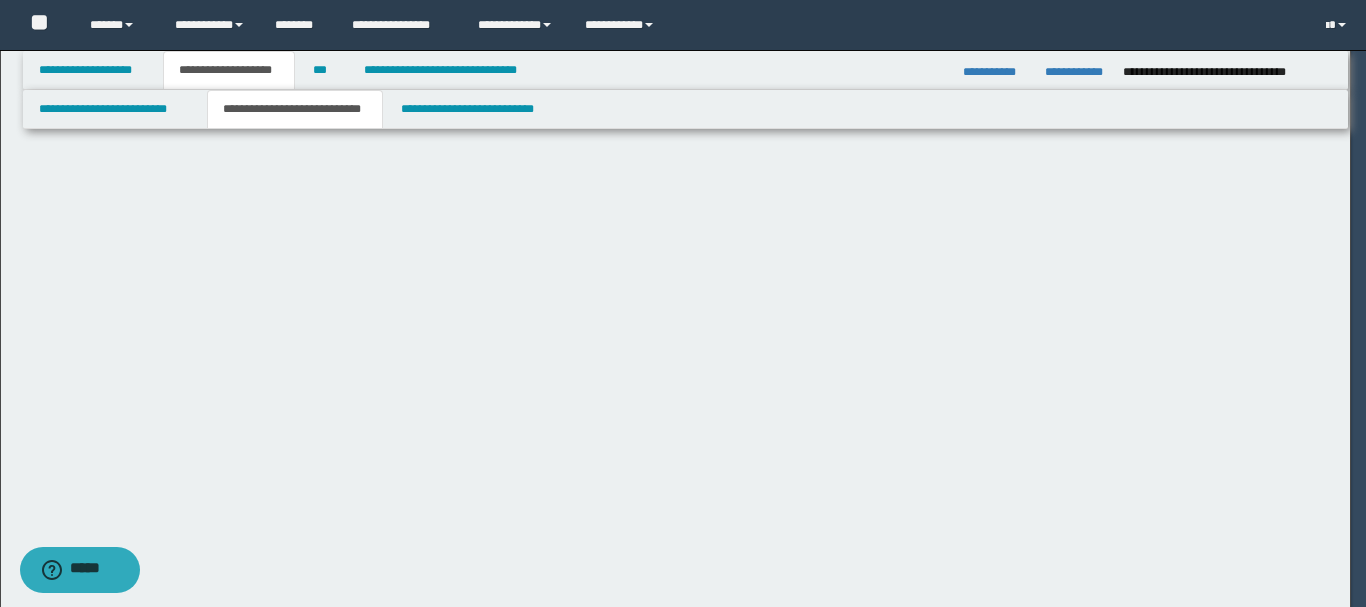 scroll, scrollTop: 0, scrollLeft: 0, axis: both 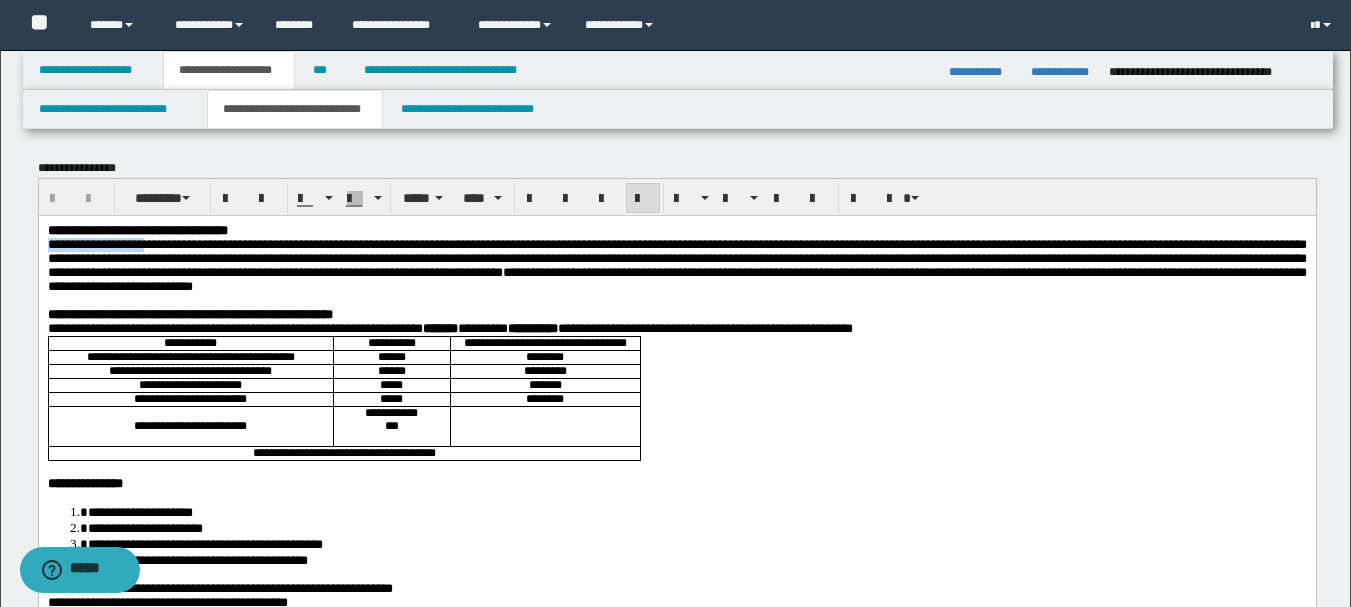 drag, startPoint x: 45, startPoint y: 244, endPoint x: 196, endPoint y: 243, distance: 151.00331 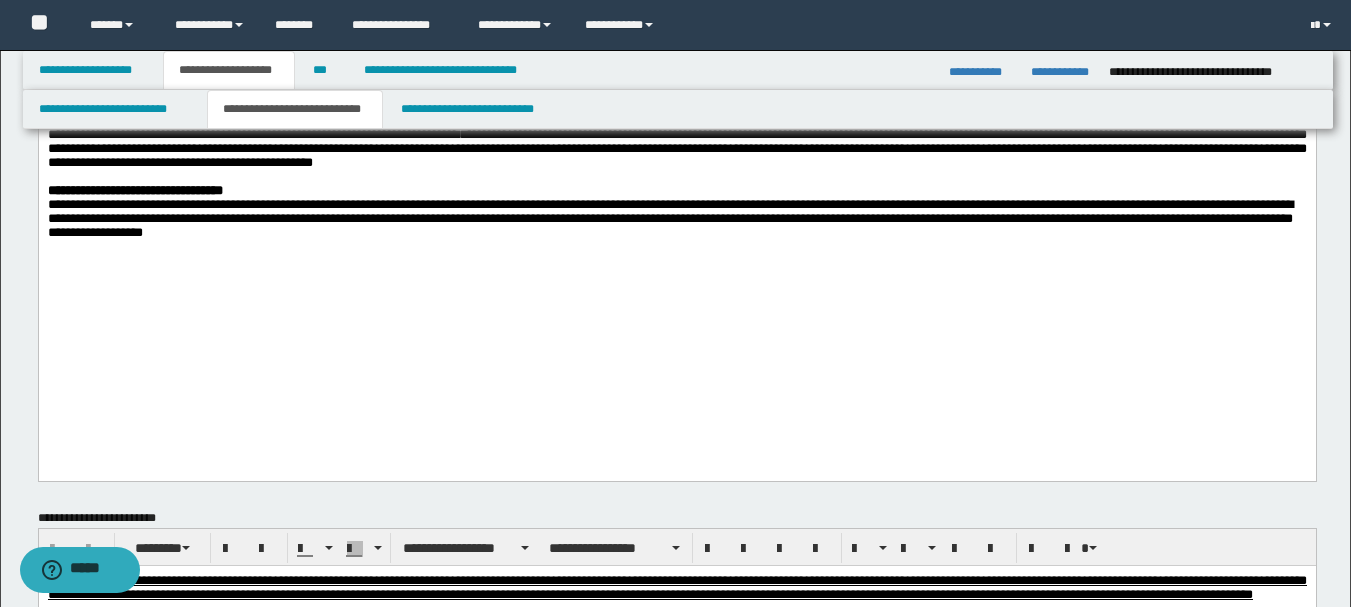 scroll, scrollTop: 300, scrollLeft: 0, axis: vertical 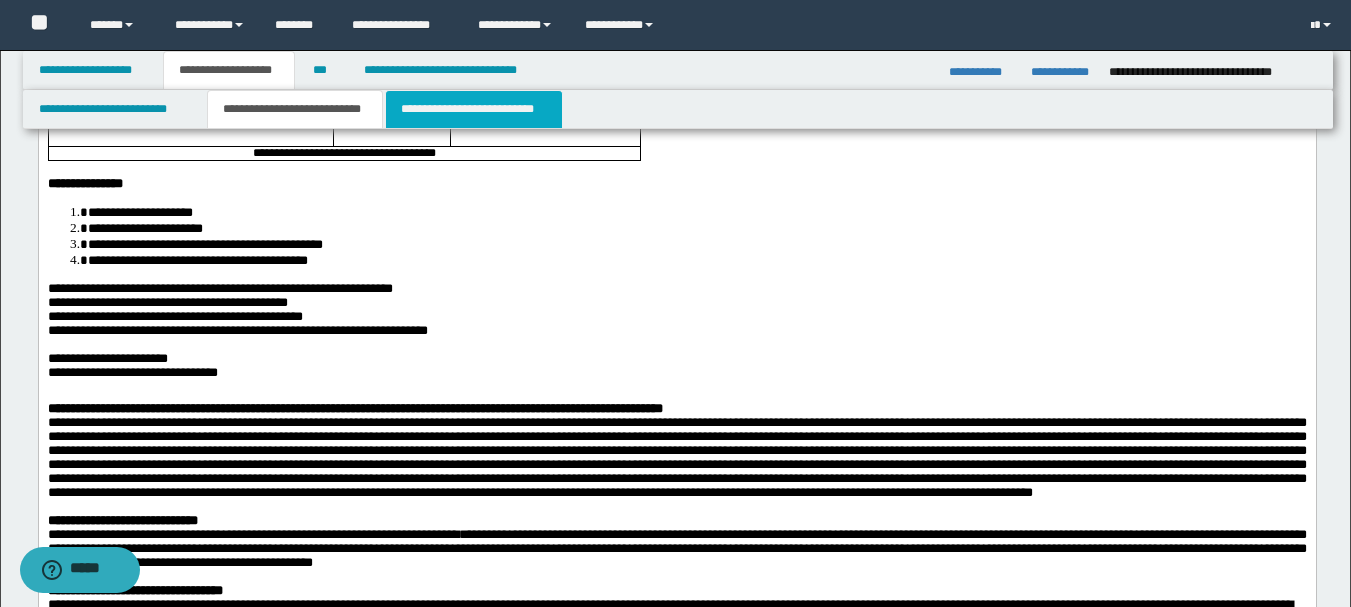 click on "**********" at bounding box center [474, 109] 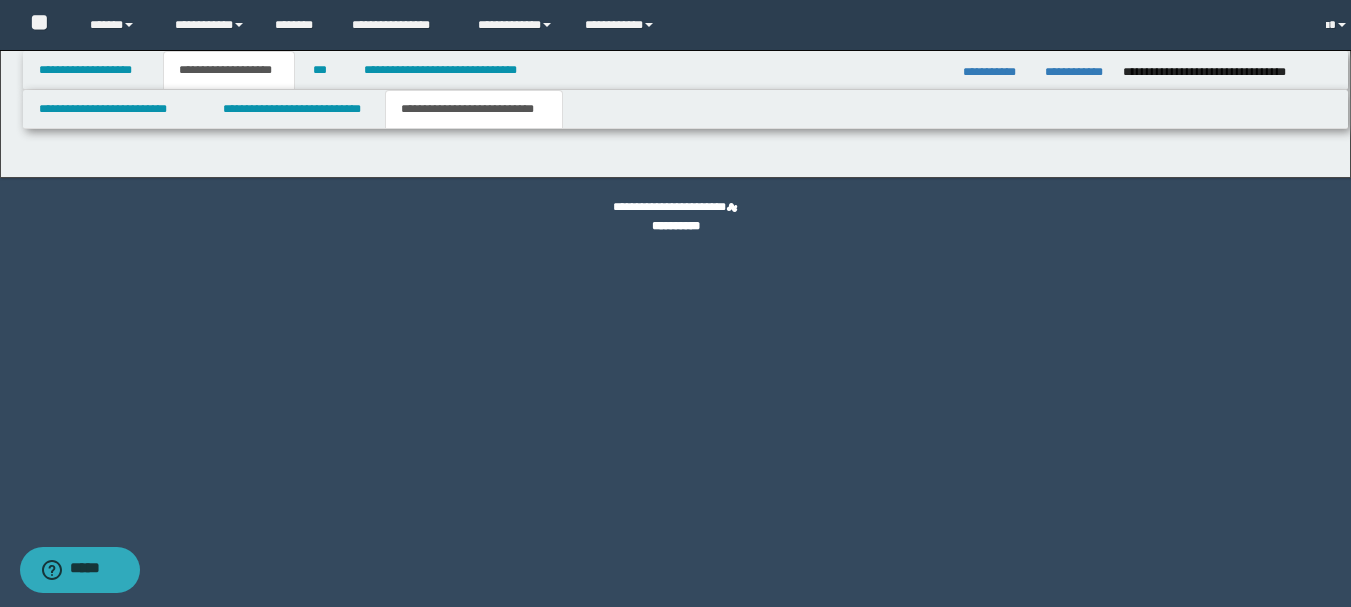 scroll, scrollTop: 0, scrollLeft: 0, axis: both 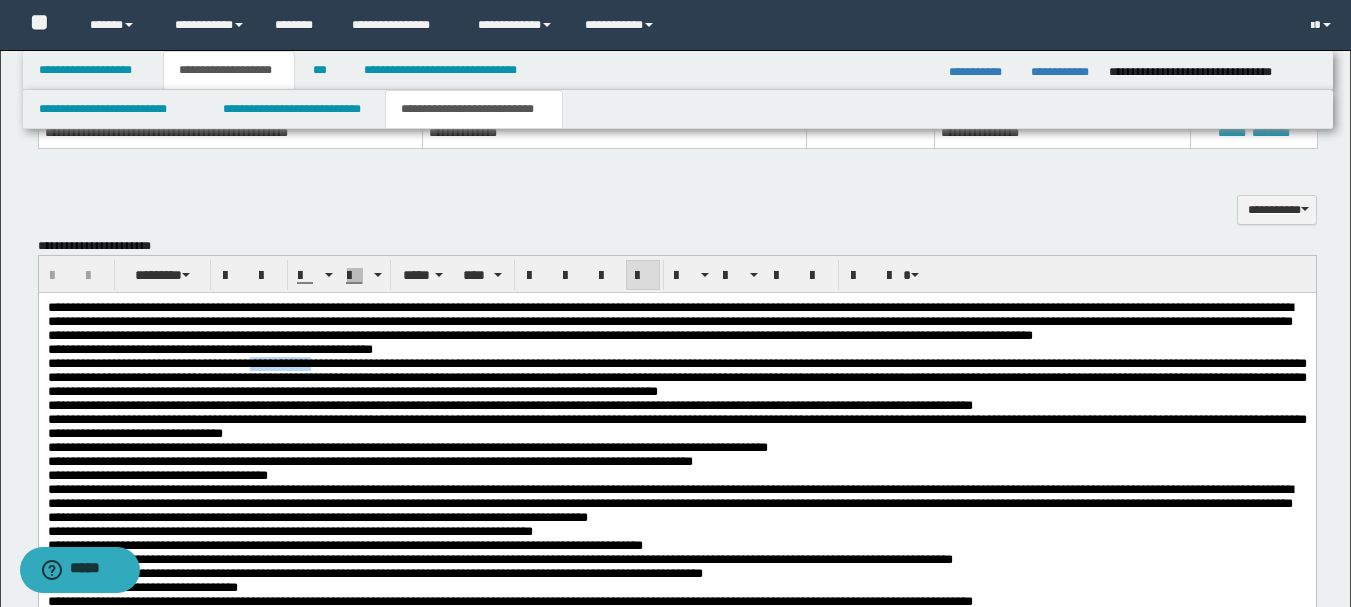 drag, startPoint x: 289, startPoint y: 385, endPoint x: 390, endPoint y: 386, distance: 101.00495 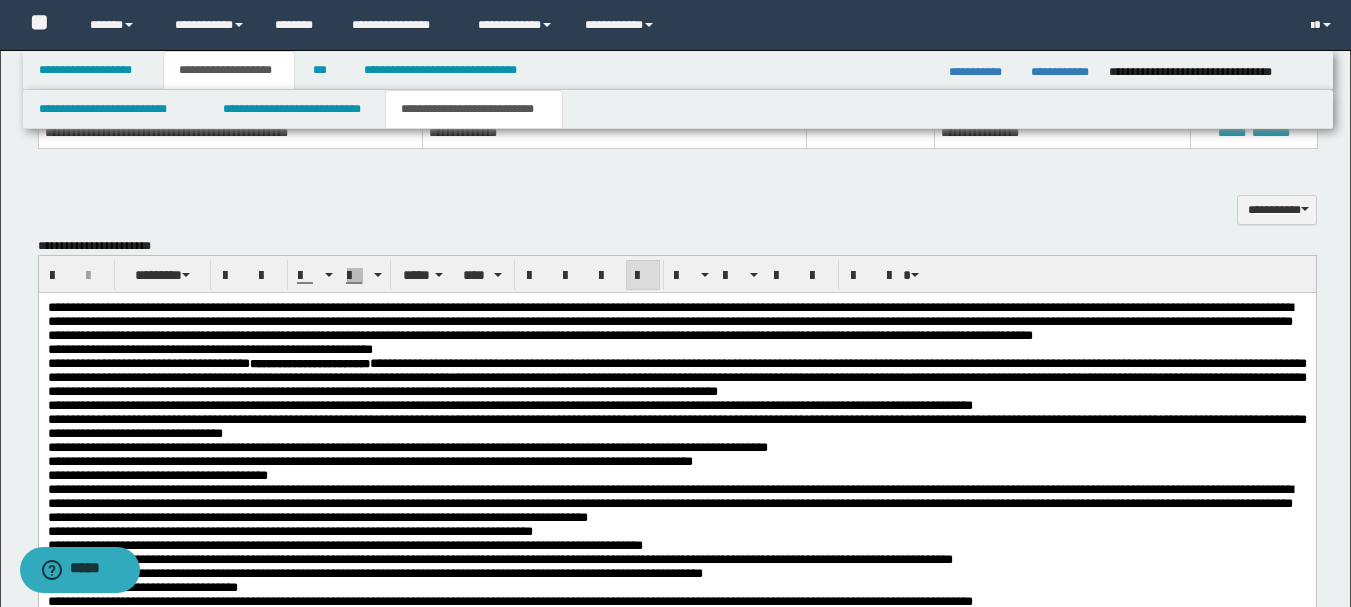 click on "**********" at bounding box center [509, 405] 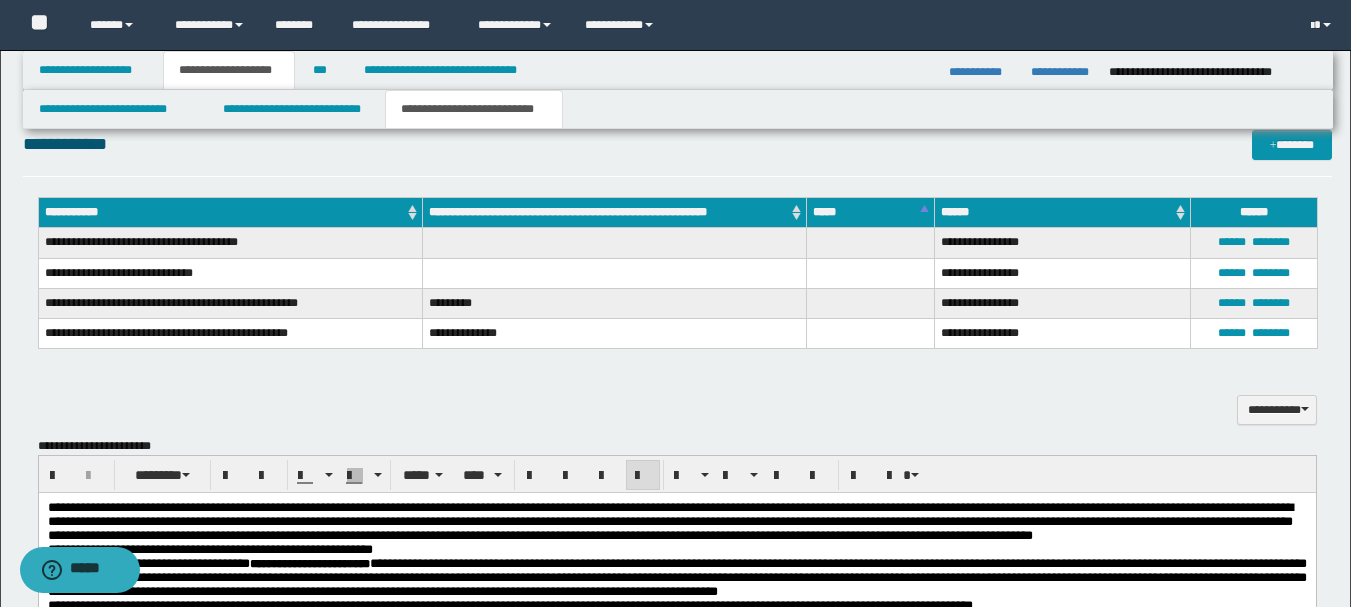 scroll, scrollTop: 0, scrollLeft: 0, axis: both 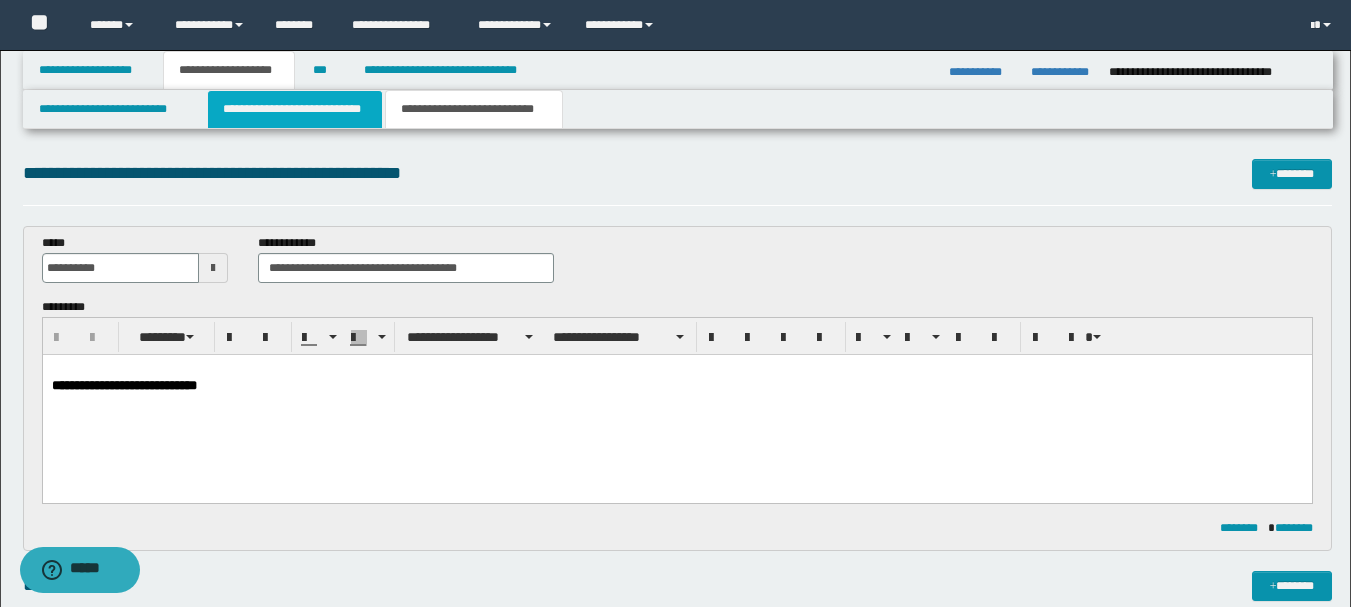 click on "**********" at bounding box center [295, 109] 